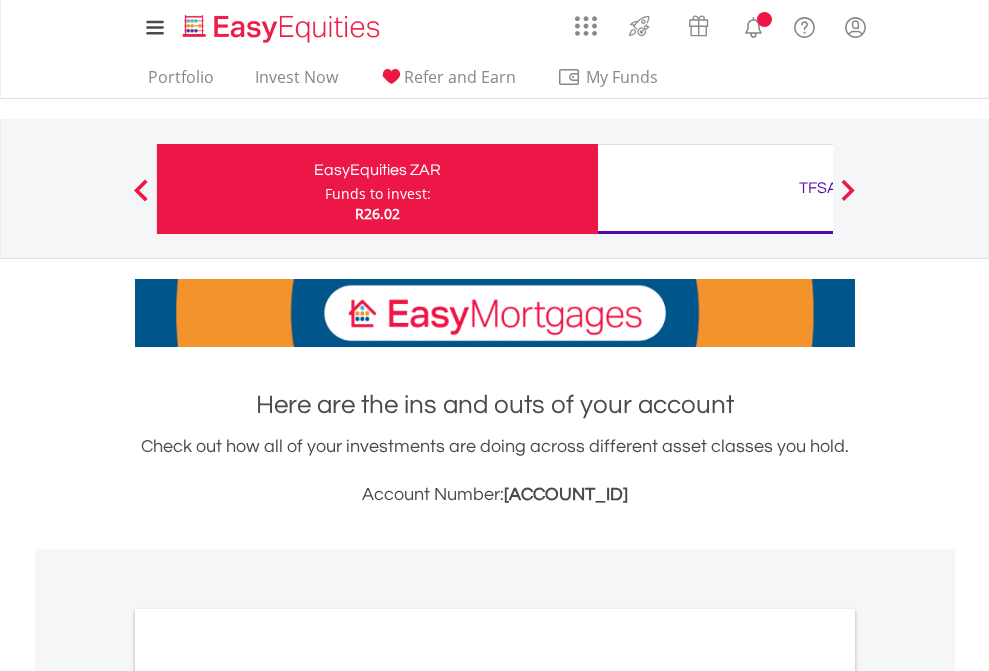 scroll, scrollTop: 0, scrollLeft: 0, axis: both 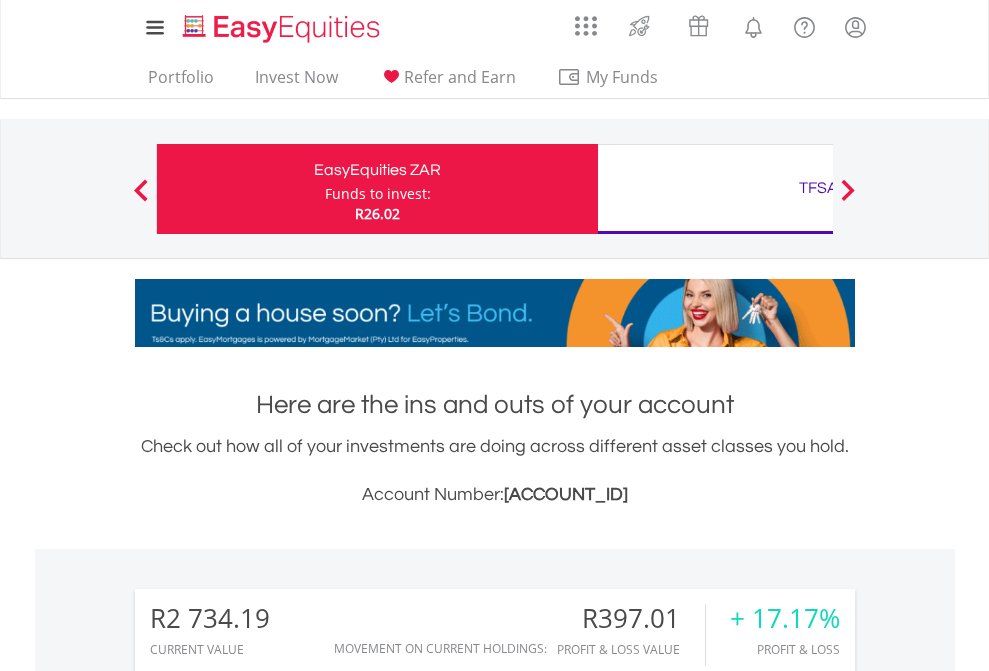 click on "Funds to invest:" at bounding box center (378, 194) 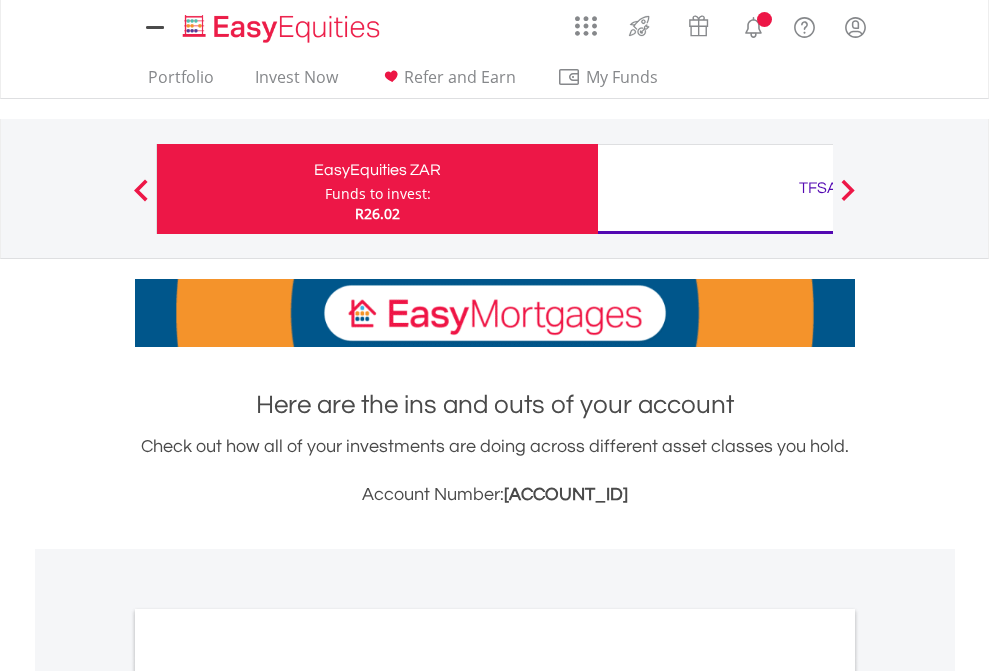 scroll, scrollTop: 0, scrollLeft: 0, axis: both 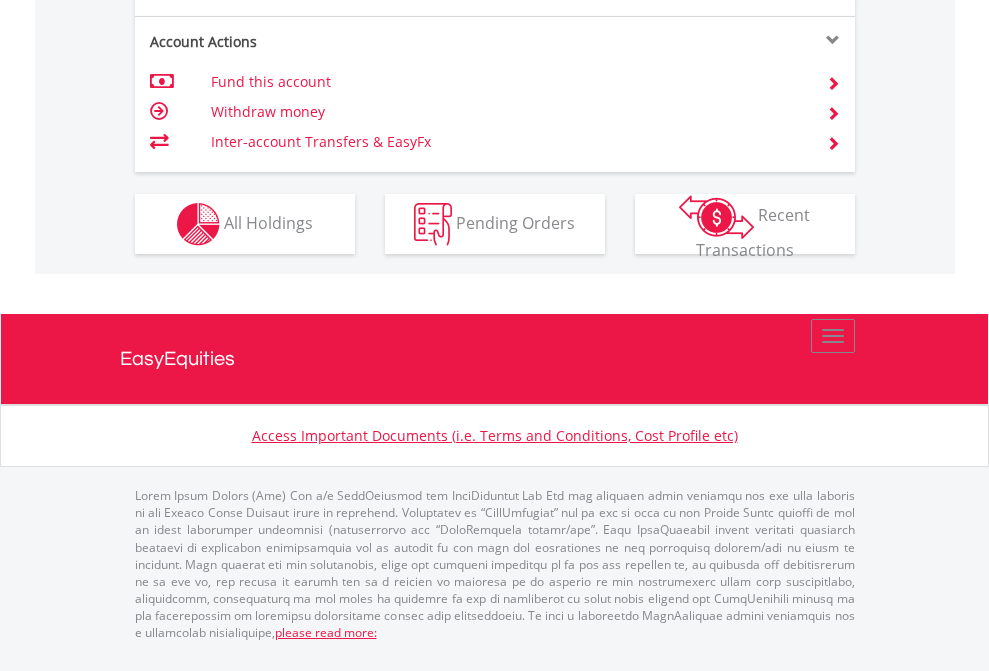 click on "Investment types" at bounding box center [706, -337] 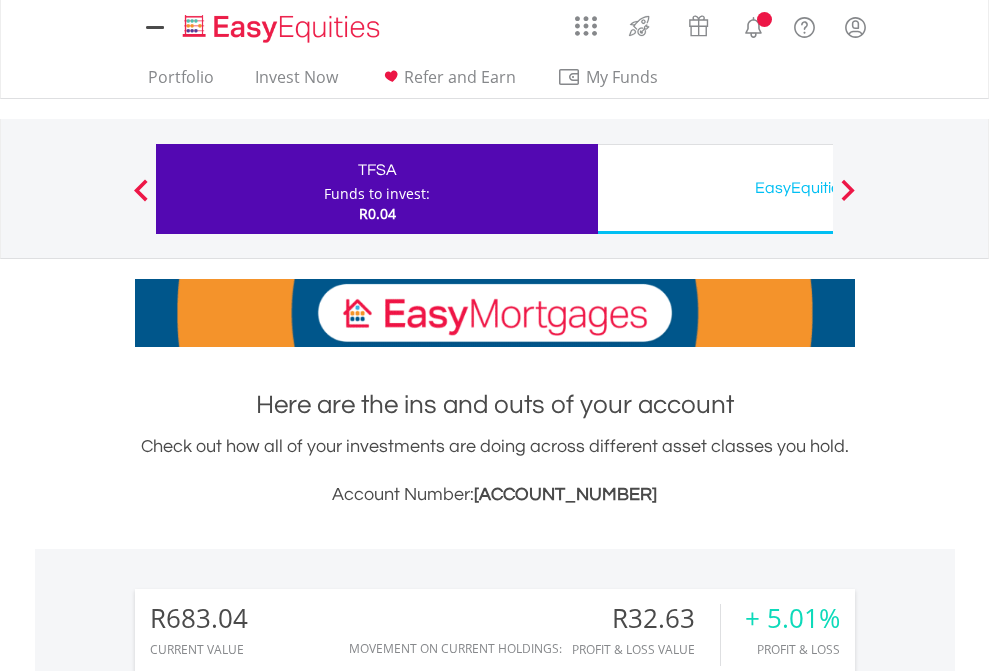 scroll, scrollTop: 0, scrollLeft: 0, axis: both 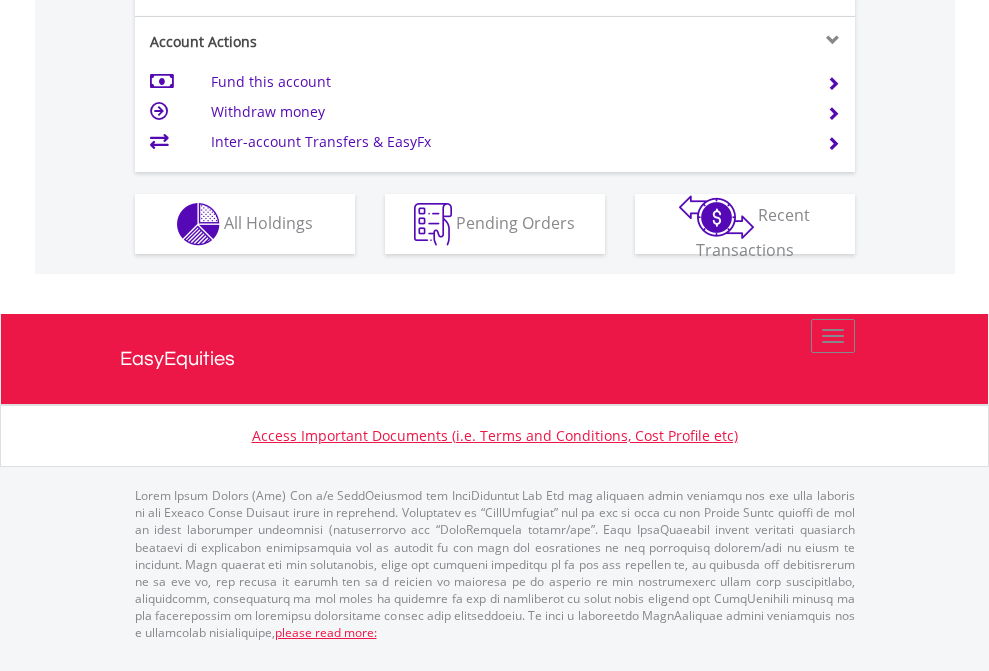 click on "Investment types" at bounding box center (706, -337) 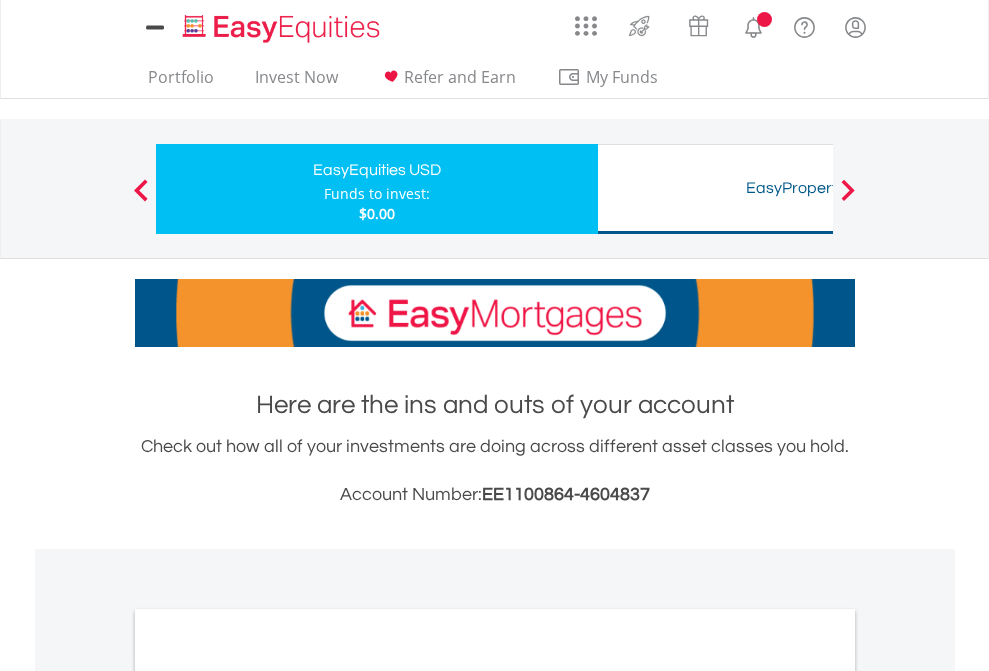 scroll, scrollTop: 0, scrollLeft: 0, axis: both 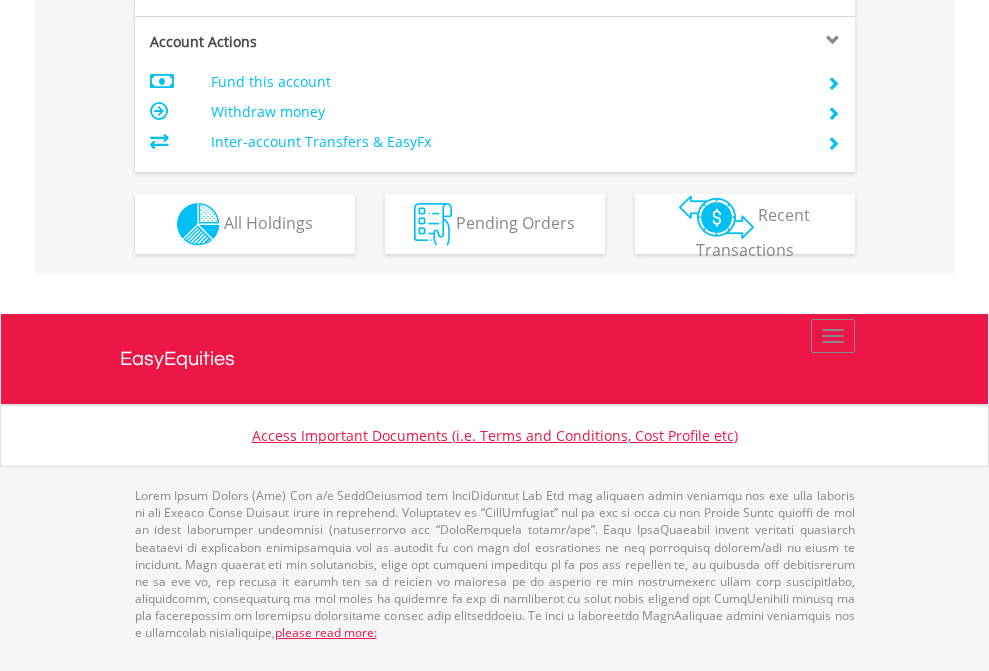 click on "Investment types" at bounding box center (706, -337) 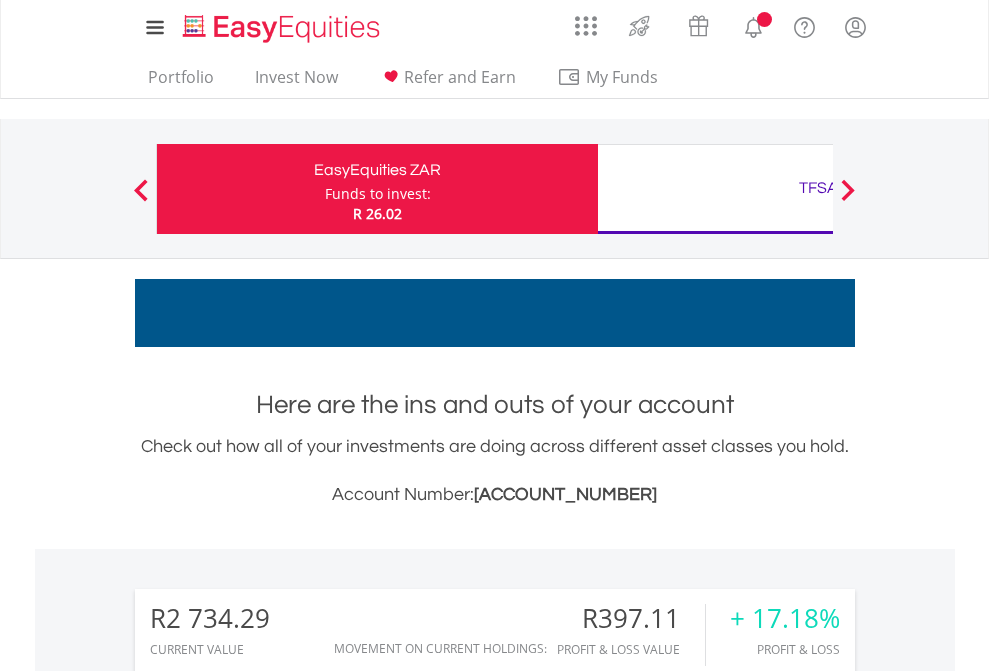 scroll, scrollTop: 1573, scrollLeft: 0, axis: vertical 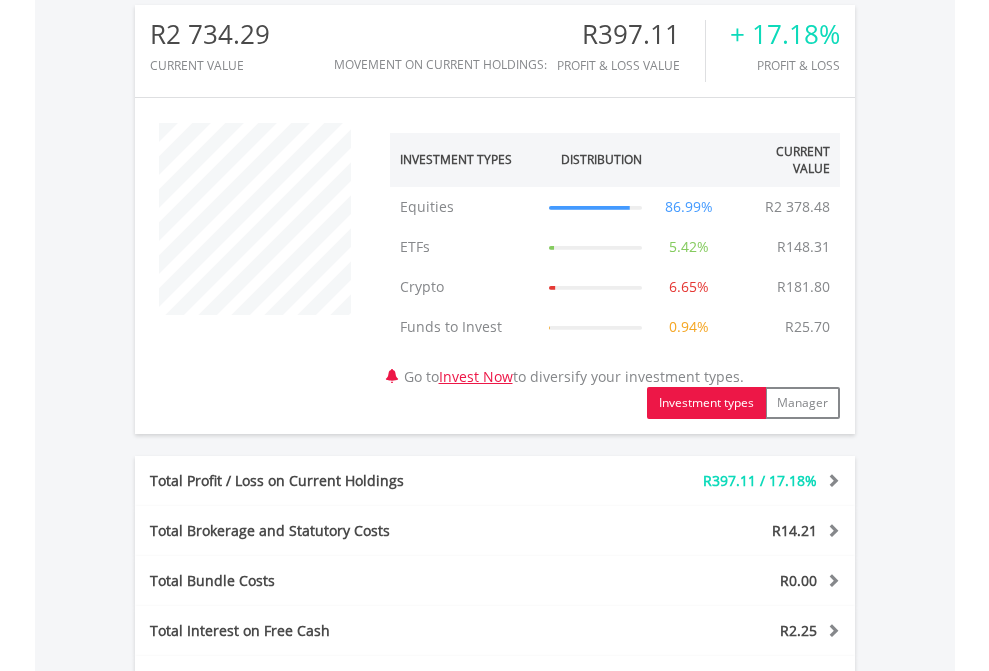 click on "All Holdings" at bounding box center [268, 962] 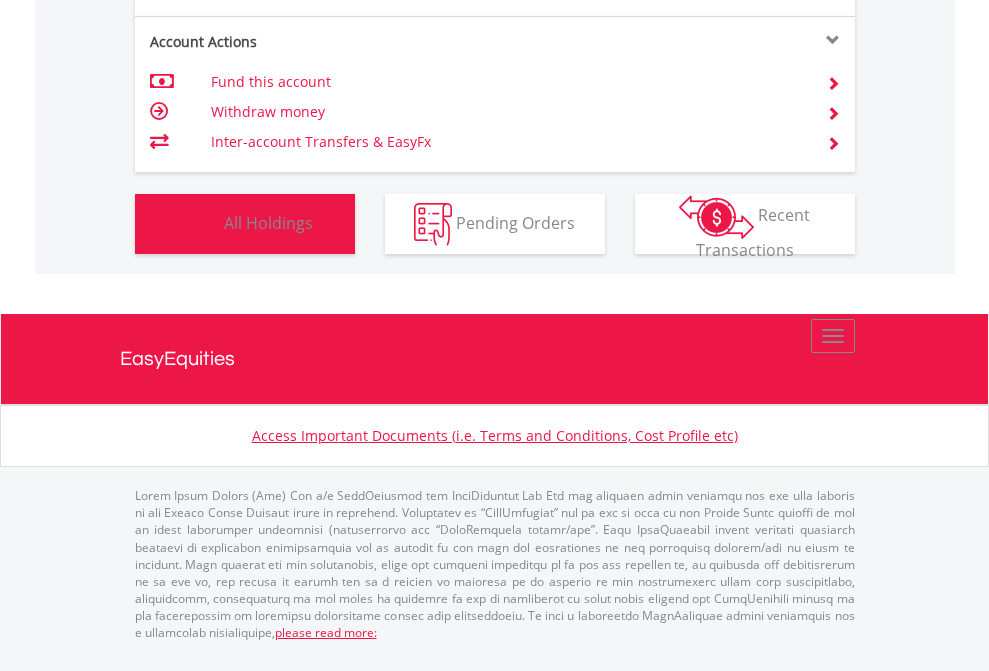 scroll, scrollTop: 999808, scrollLeft: 999687, axis: both 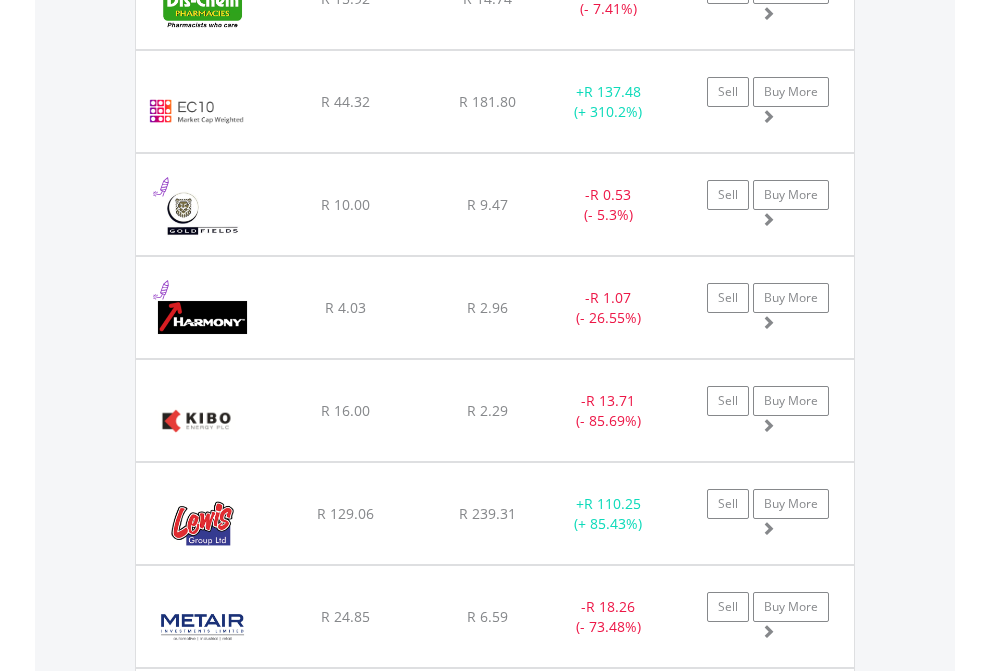 click on "TFSA" at bounding box center (818, -2116) 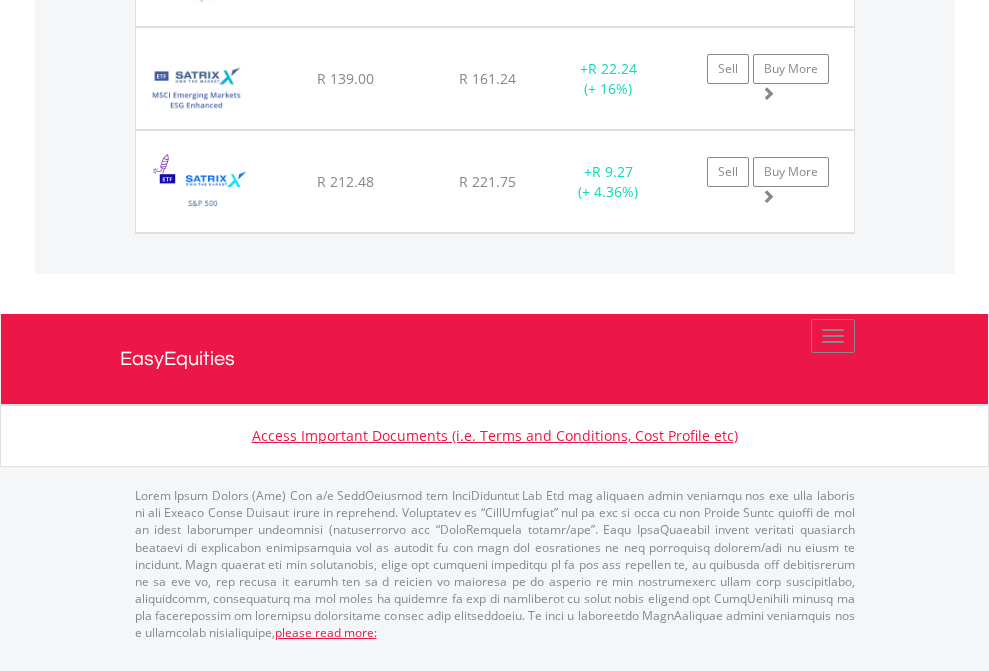 click on "EasyEquities USD" at bounding box center (818, -1277) 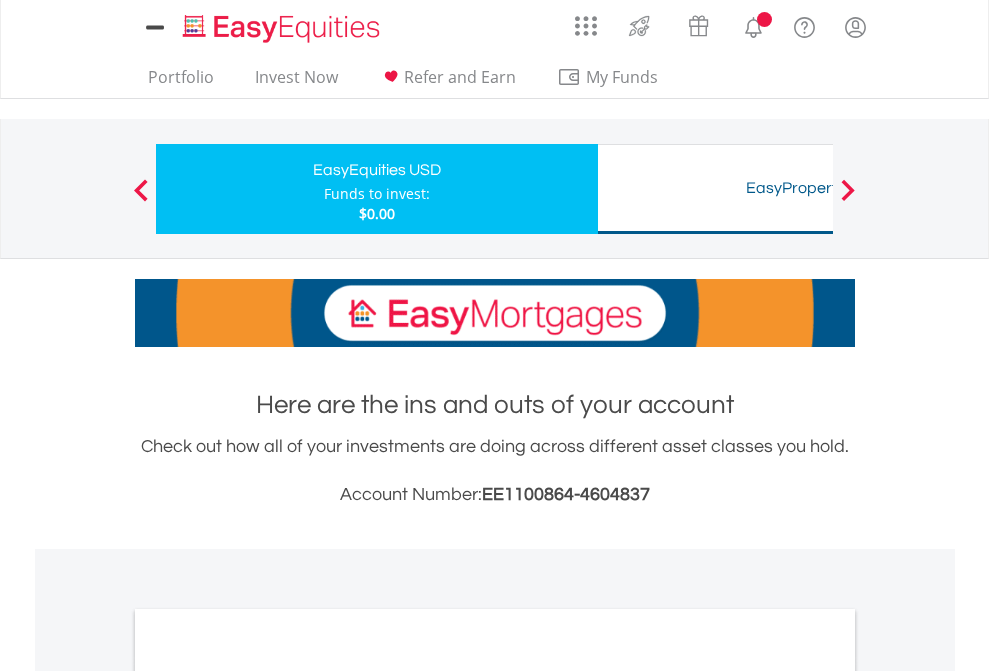 scroll, scrollTop: 1202, scrollLeft: 0, axis: vertical 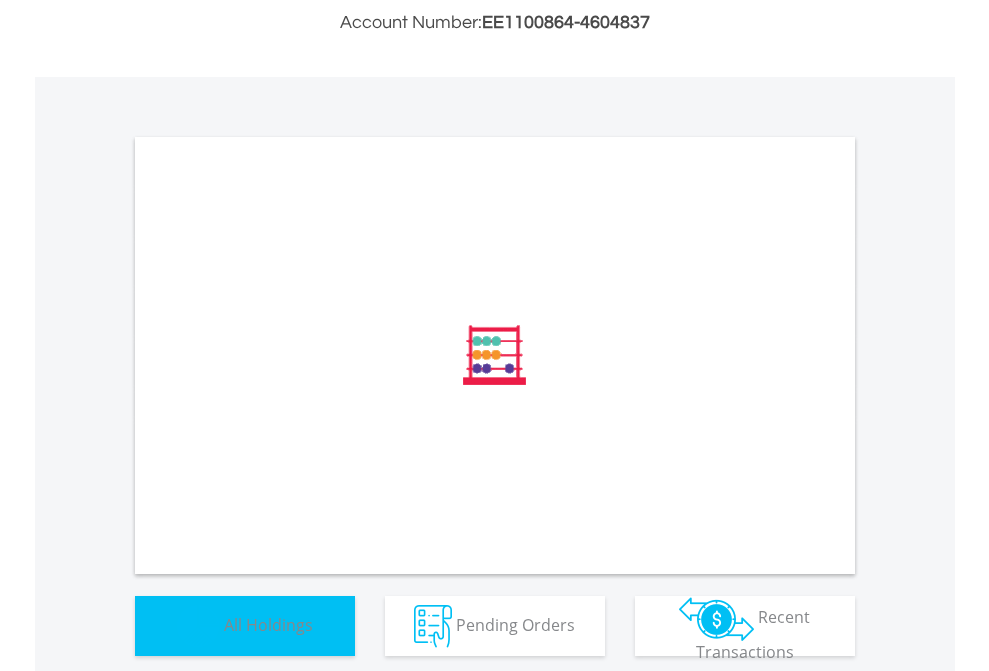 click on "All Holdings" at bounding box center (268, 624) 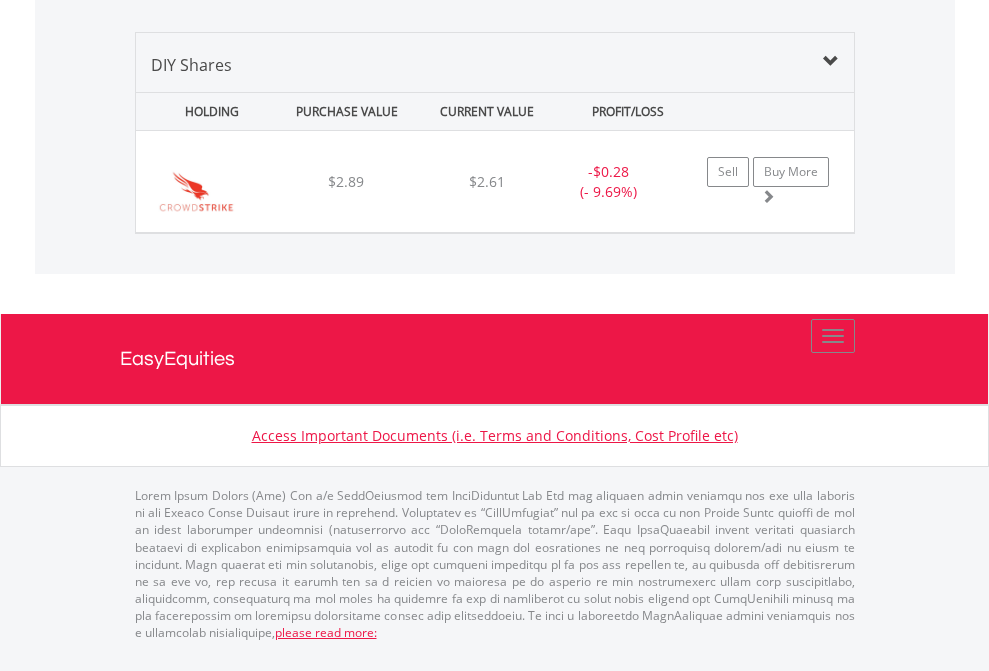 scroll, scrollTop: 2225, scrollLeft: 0, axis: vertical 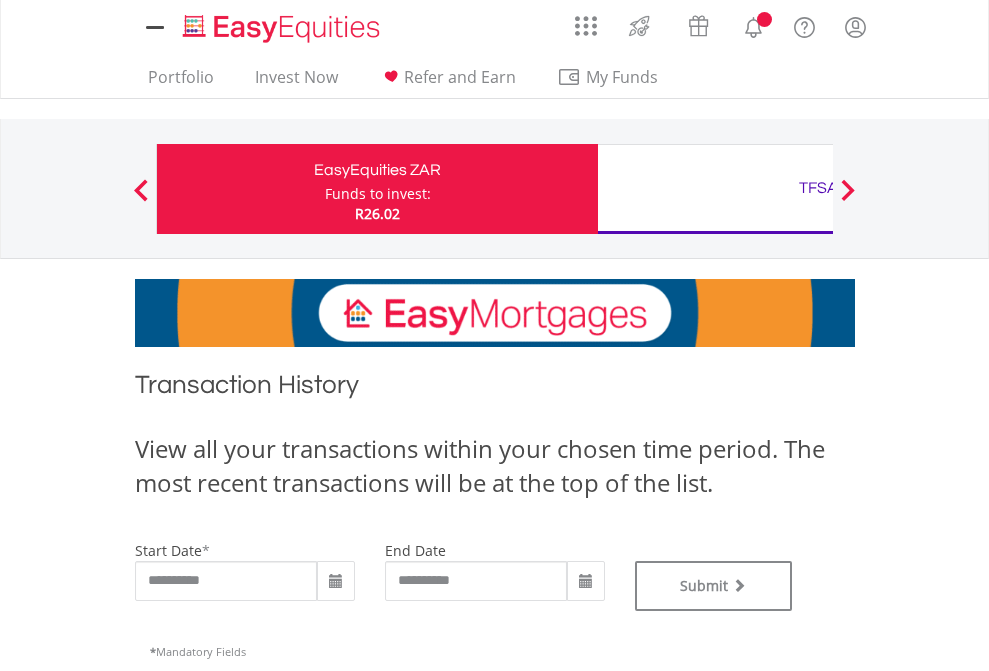 type on "**********" 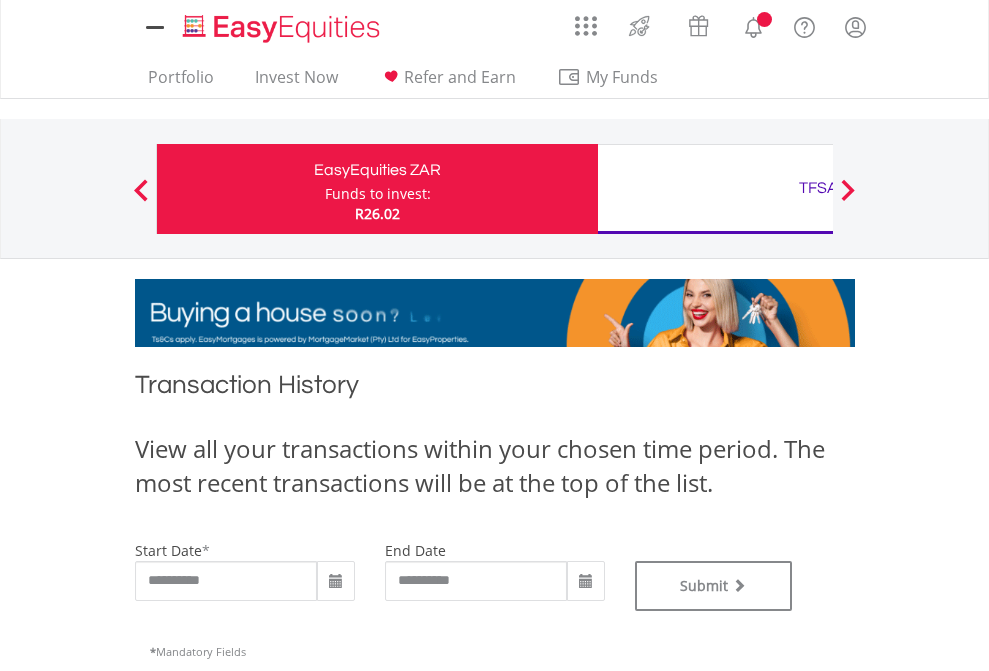 type on "**********" 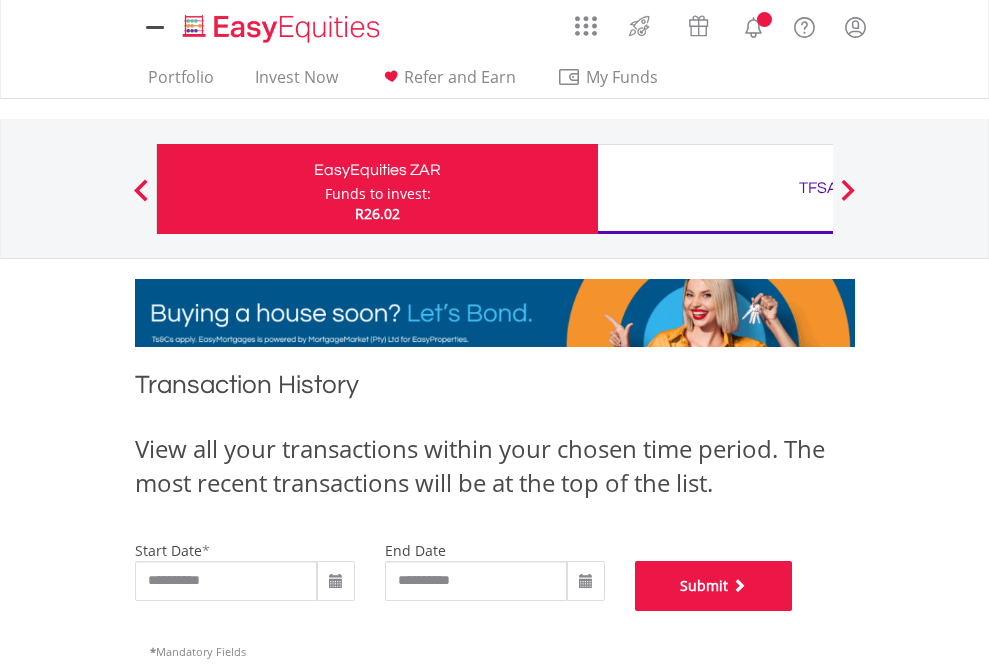 click on "Submit" at bounding box center [714, 586] 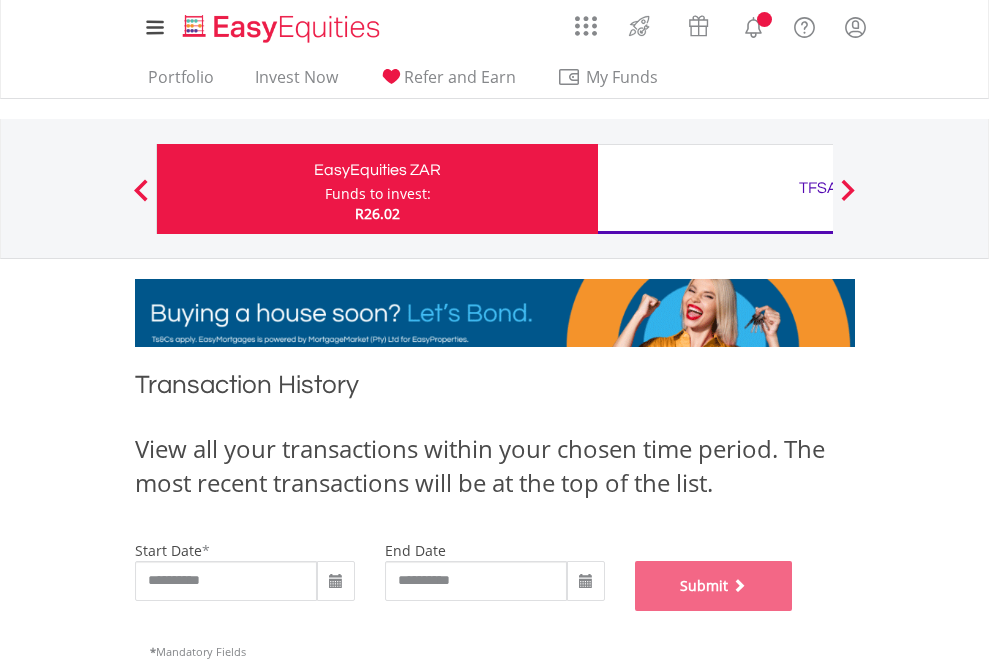 scroll, scrollTop: 811, scrollLeft: 0, axis: vertical 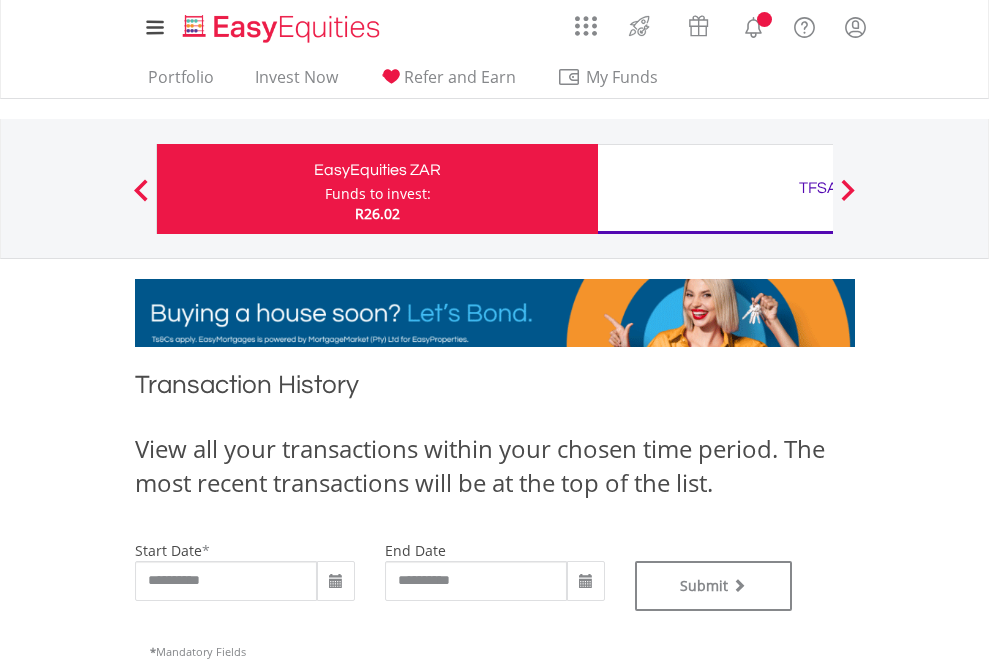 click on "TFSA" at bounding box center [818, 188] 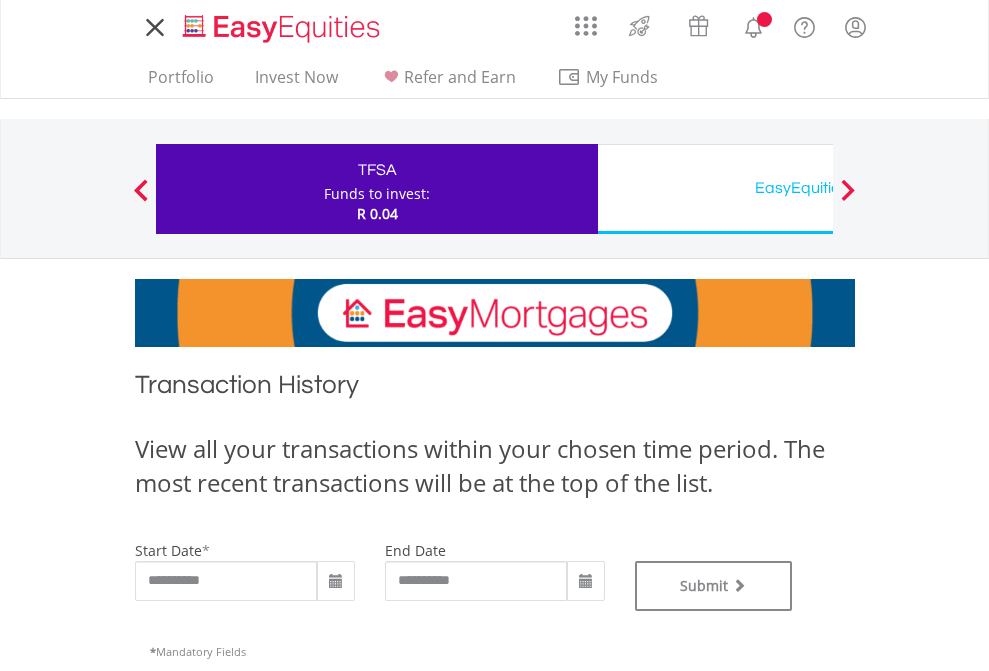 scroll, scrollTop: 0, scrollLeft: 0, axis: both 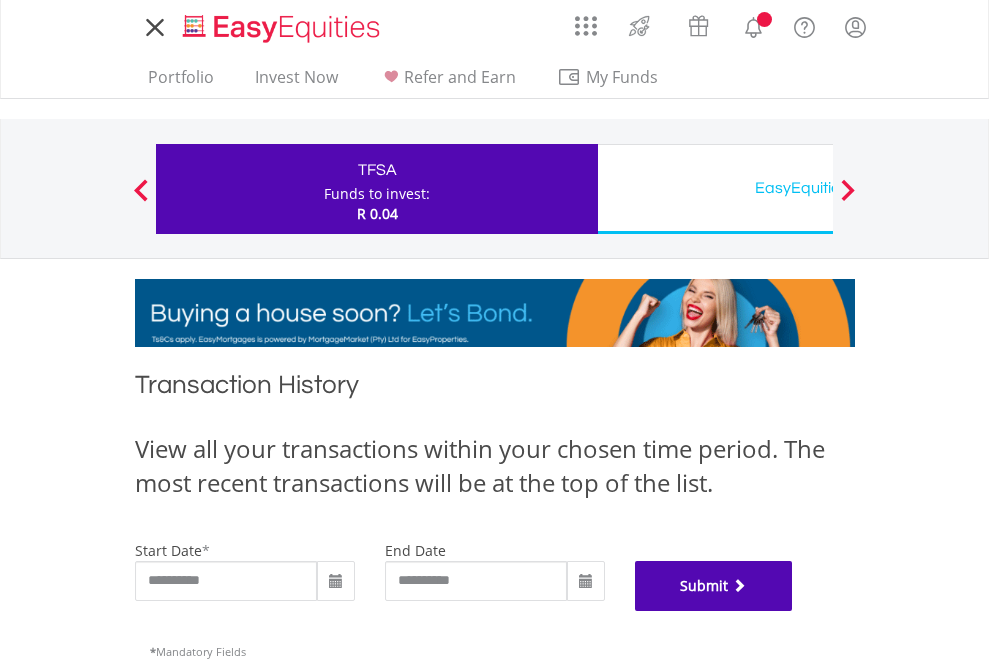 click on "Submit" at bounding box center [714, 586] 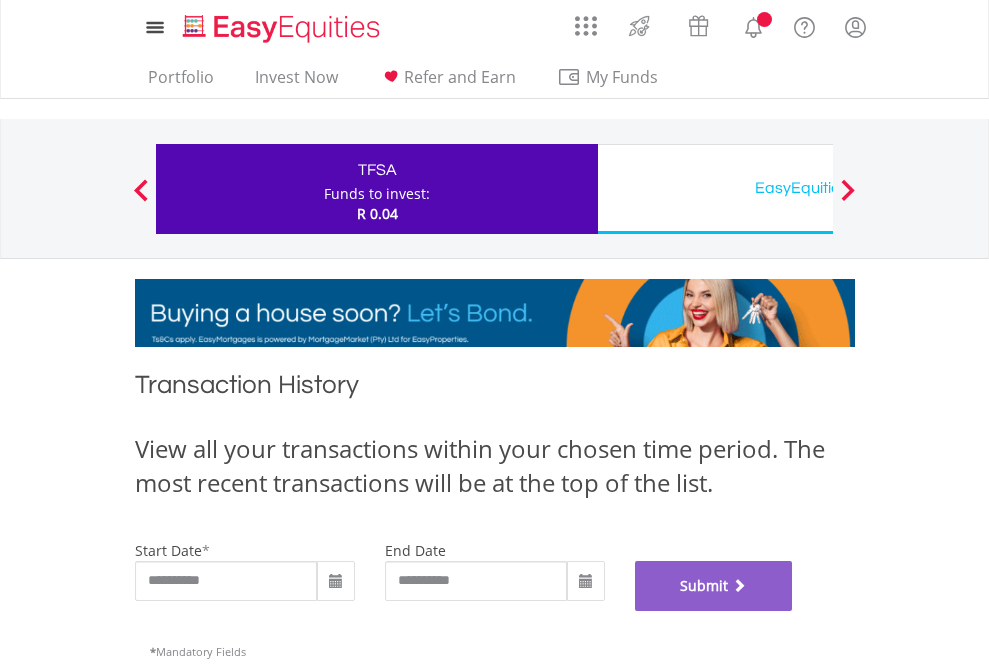 scroll, scrollTop: 811, scrollLeft: 0, axis: vertical 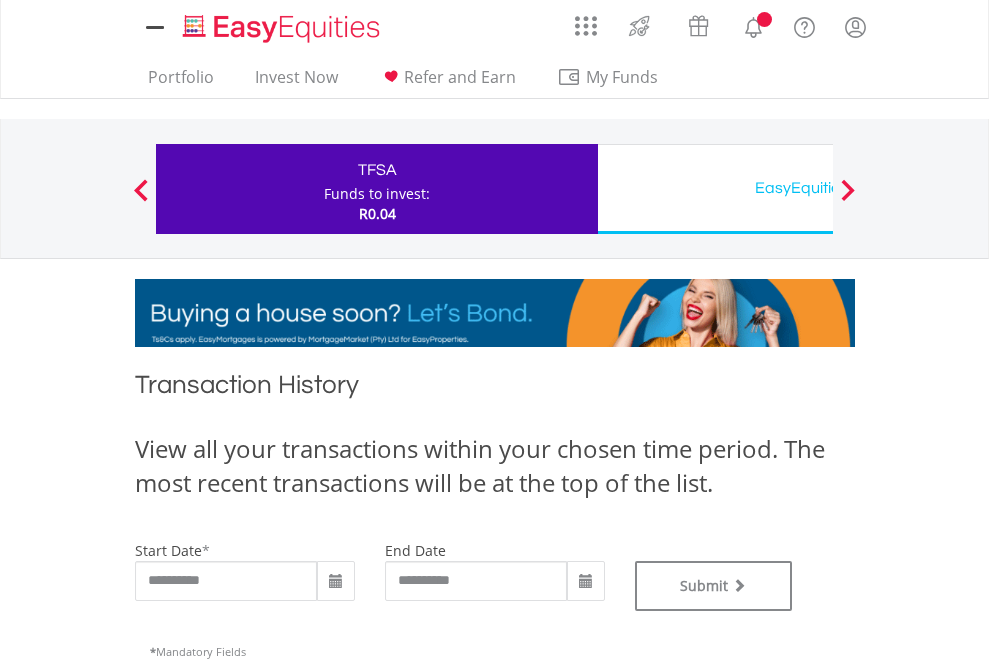 click on "EasyEquities USD" at bounding box center [818, 188] 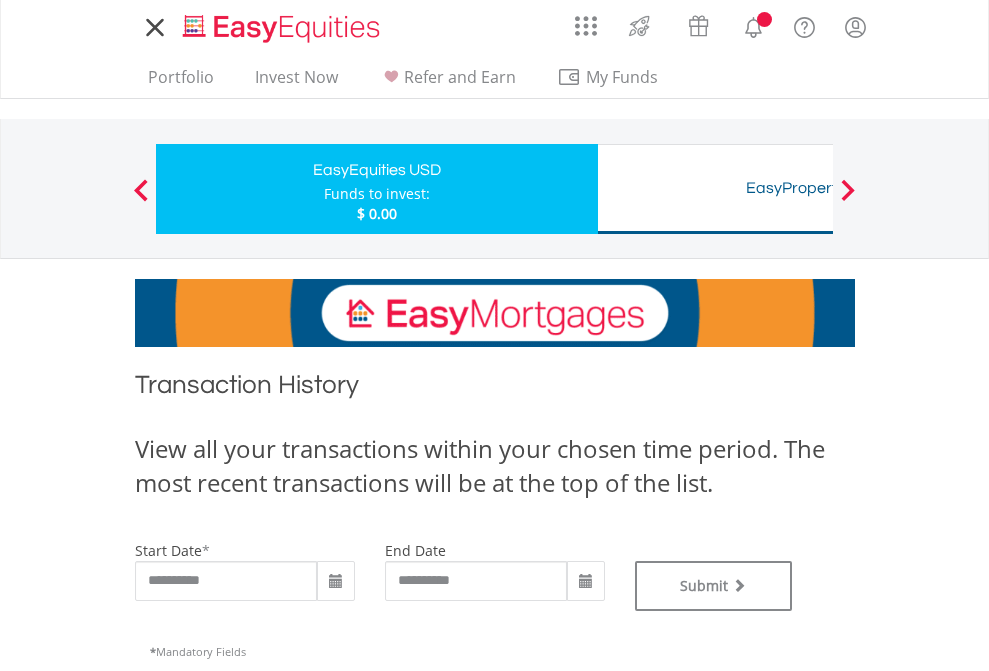 scroll, scrollTop: 0, scrollLeft: 0, axis: both 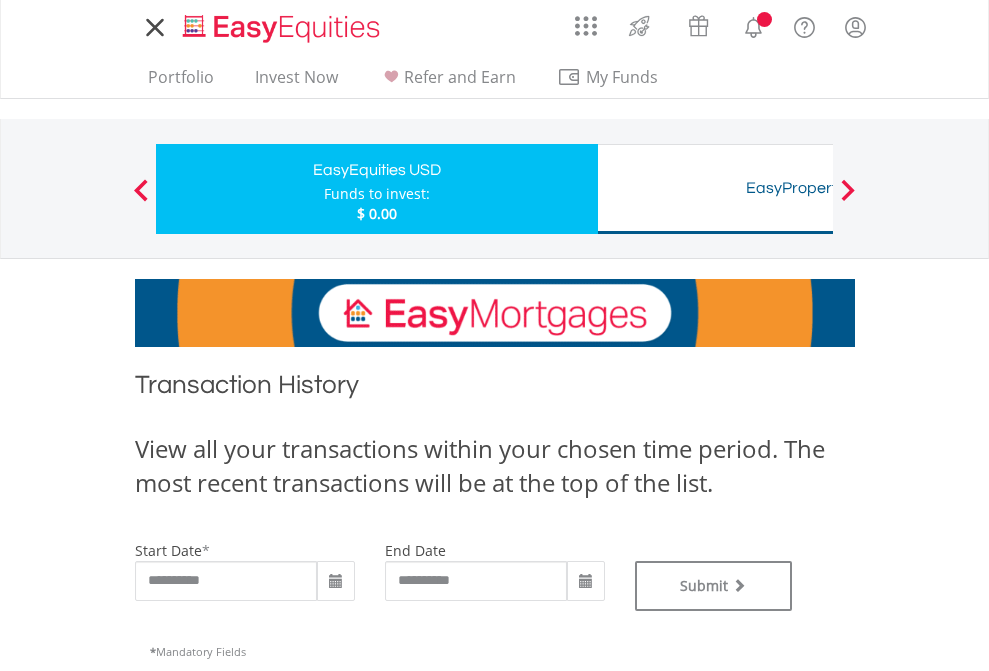 type on "**********" 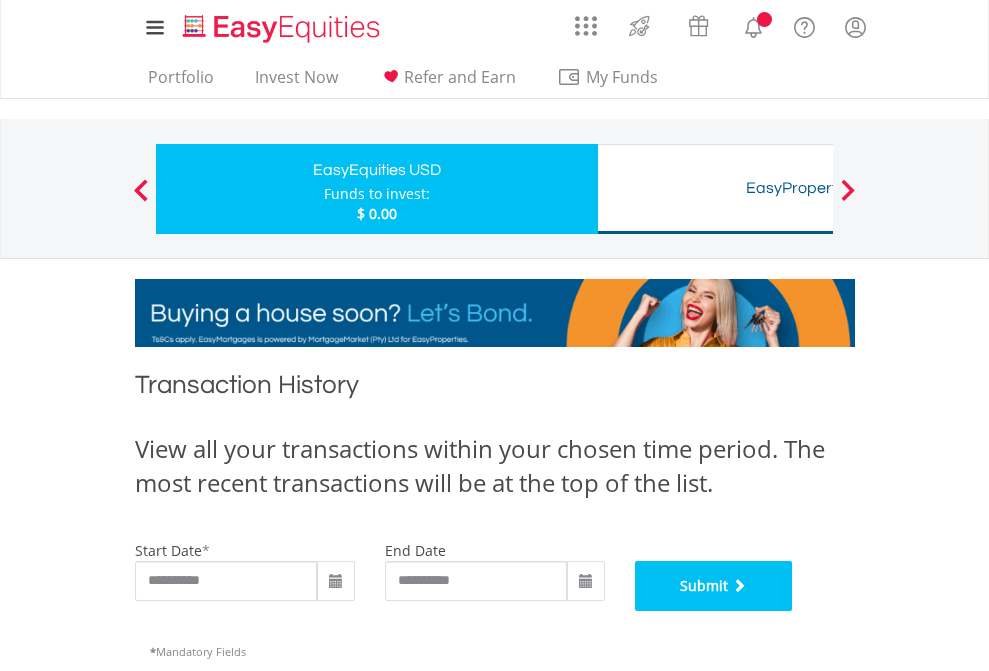 click on "Submit" at bounding box center [714, 586] 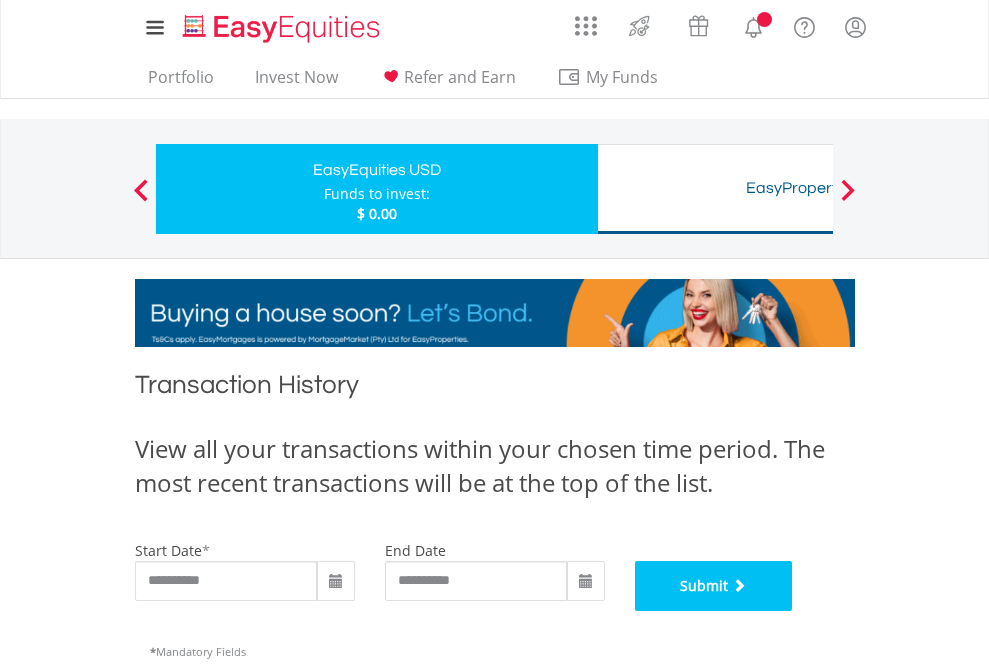 scroll, scrollTop: 811, scrollLeft: 0, axis: vertical 